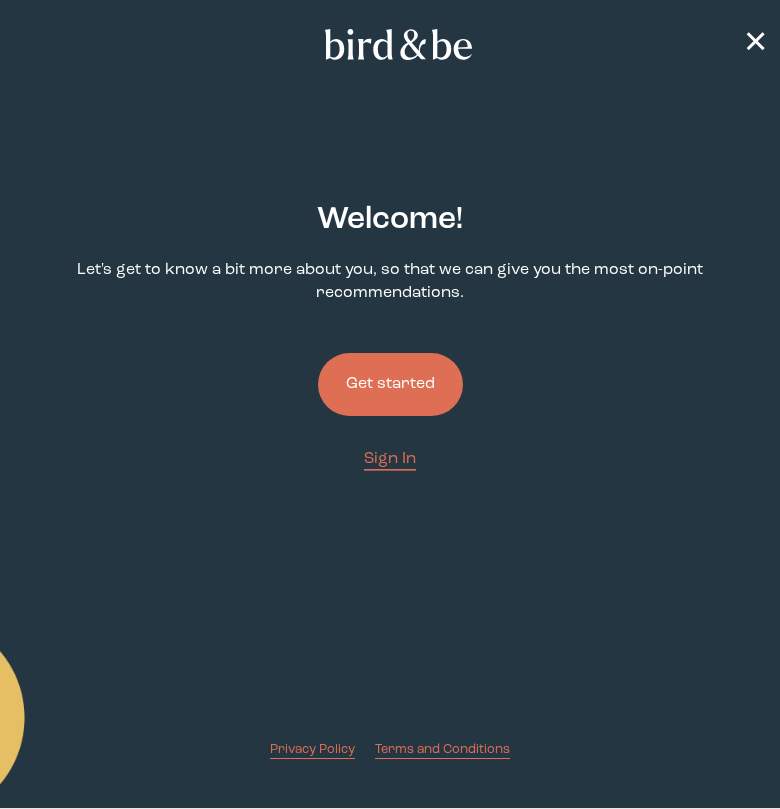 scroll, scrollTop: 0, scrollLeft: 0, axis: both 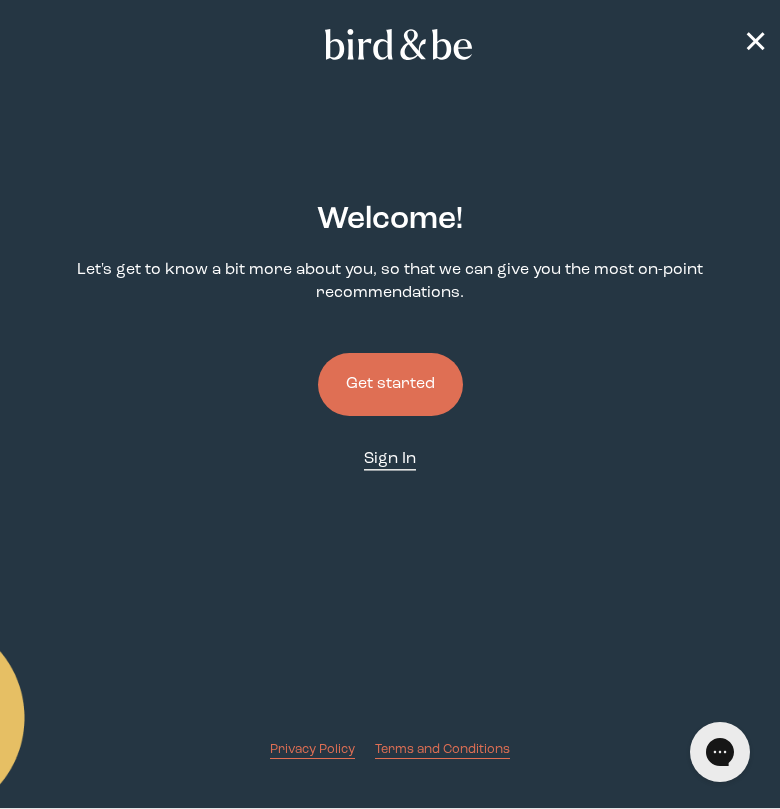 click on "Sign In" at bounding box center (390, 459) 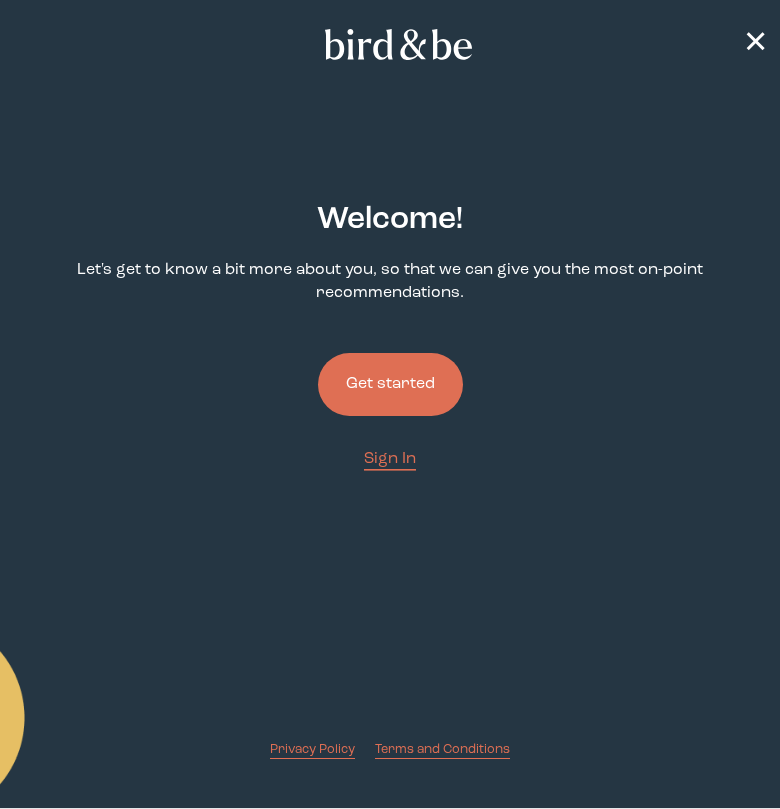 scroll, scrollTop: 0, scrollLeft: 0, axis: both 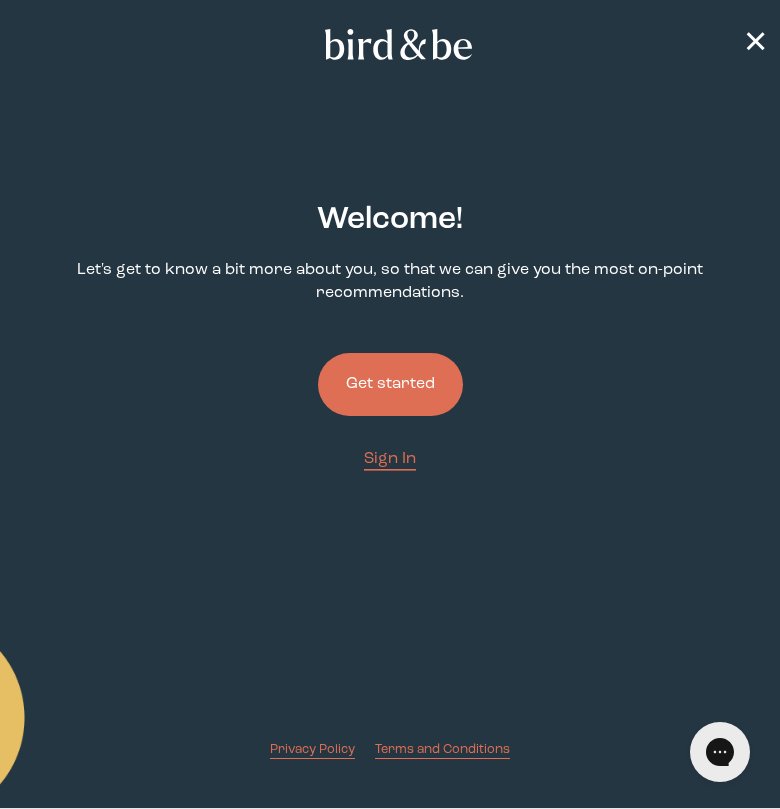 click on "Get started" at bounding box center (390, 384) 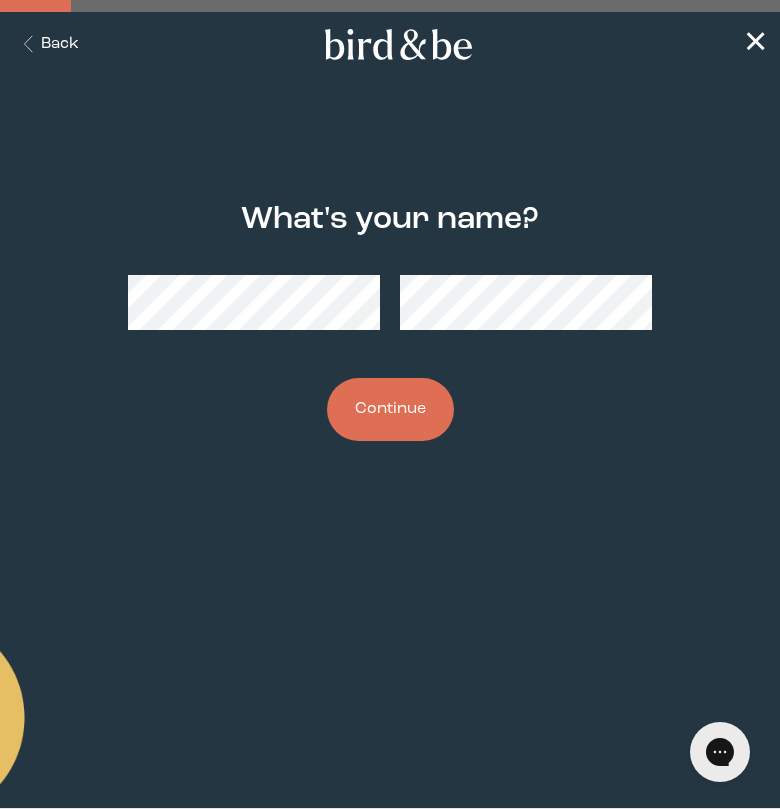 click at bounding box center (390, 302) 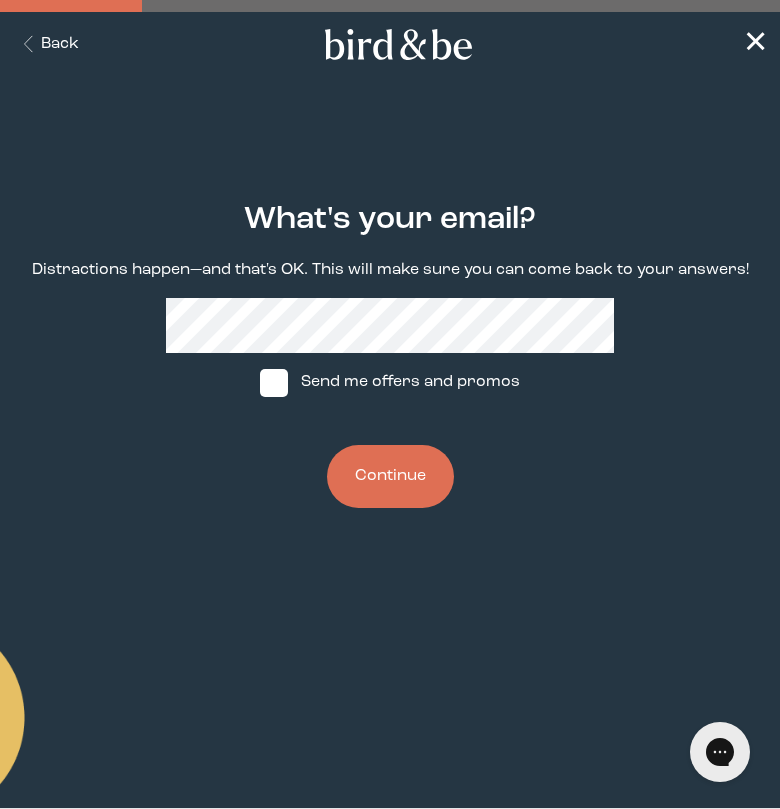 drag, startPoint x: 108, startPoint y: 77, endPoint x: 92, endPoint y: 70, distance: 17.464249 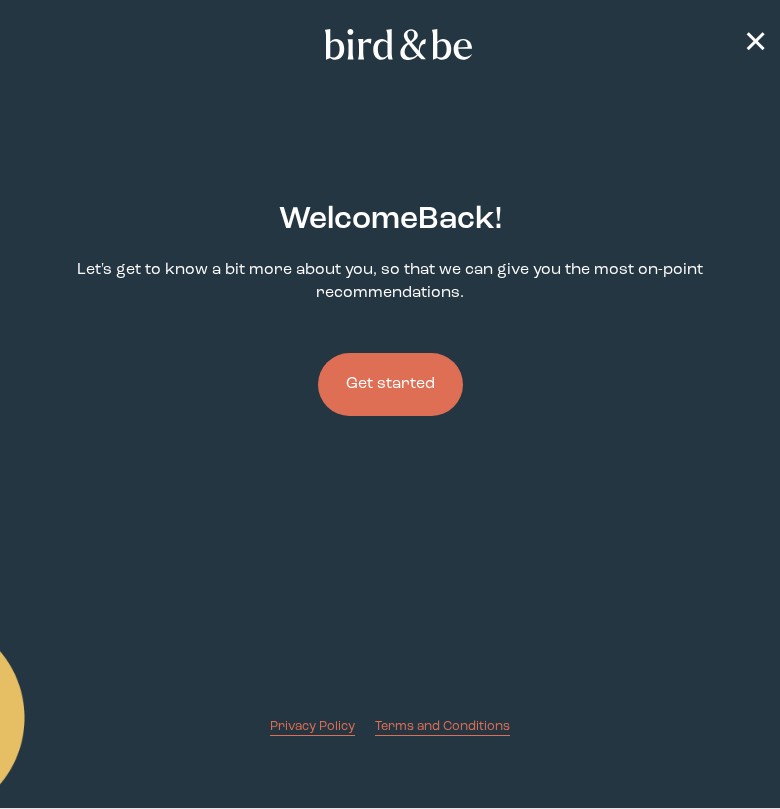 scroll, scrollTop: 0, scrollLeft: 0, axis: both 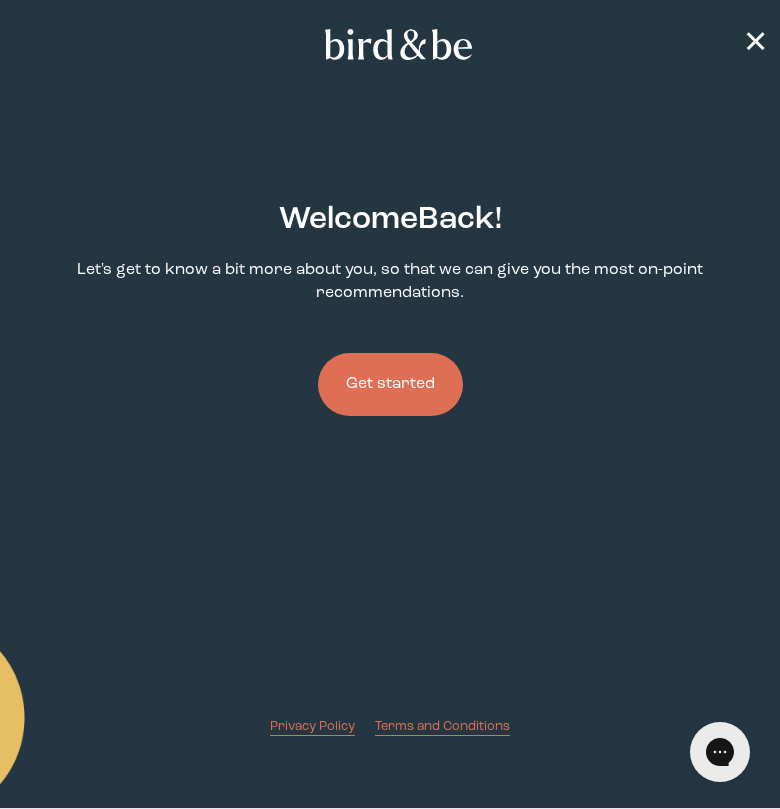 click on "Get started" at bounding box center (390, 384) 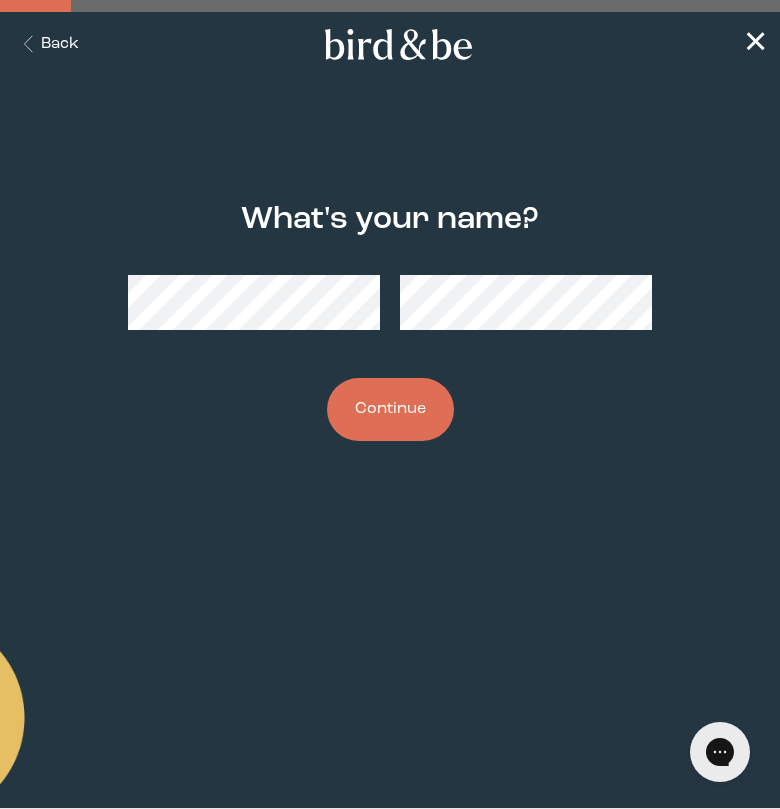 click on "Continue" at bounding box center [390, 409] 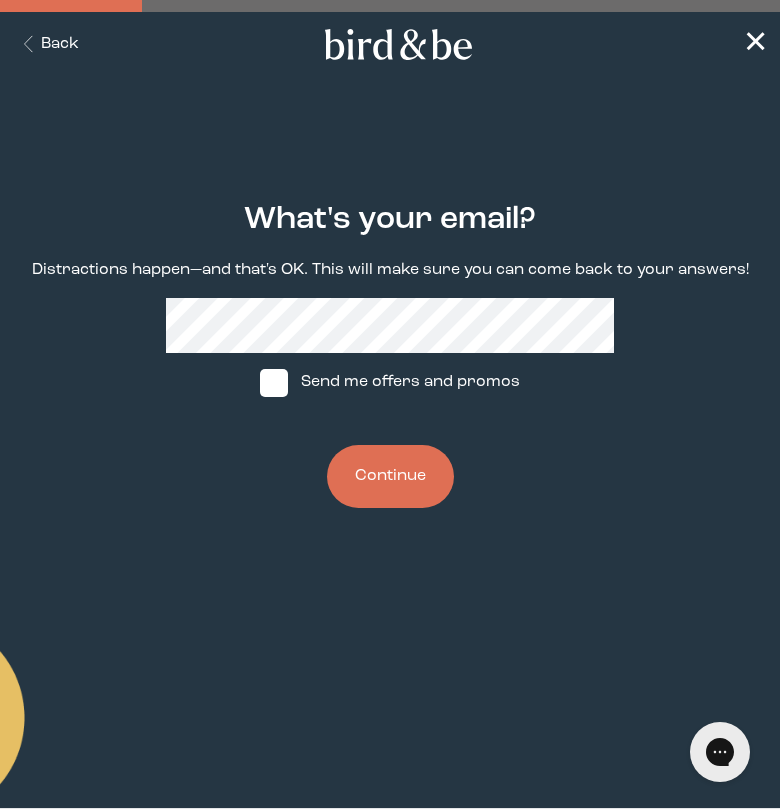 click on "What's your email? Distractions happen—and that's OK. This will make sure you can come back to your answers! Send me offers and promos Continue" at bounding box center [390, 355] 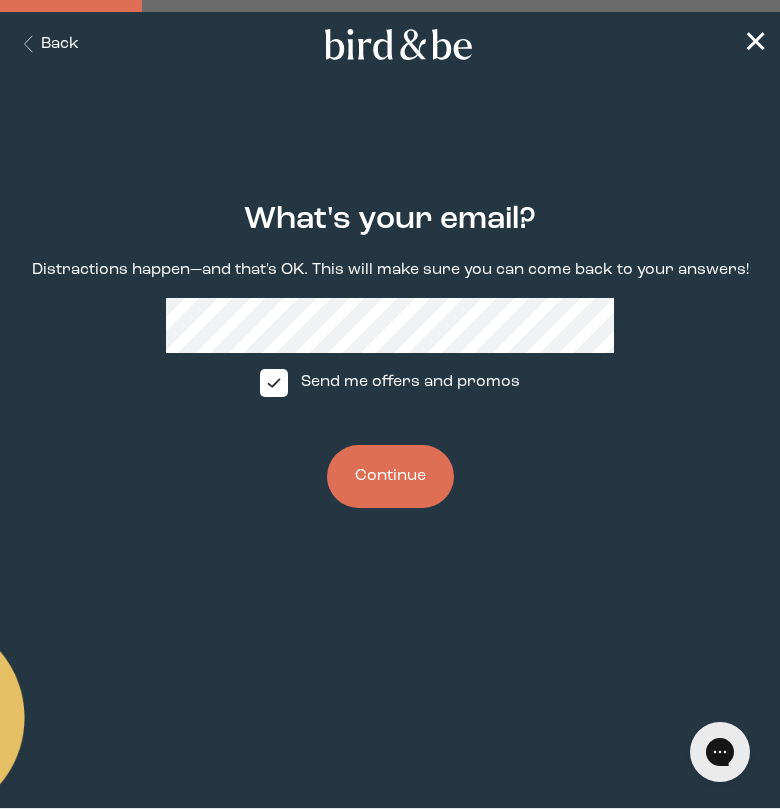 click on "Continue" at bounding box center (390, 476) 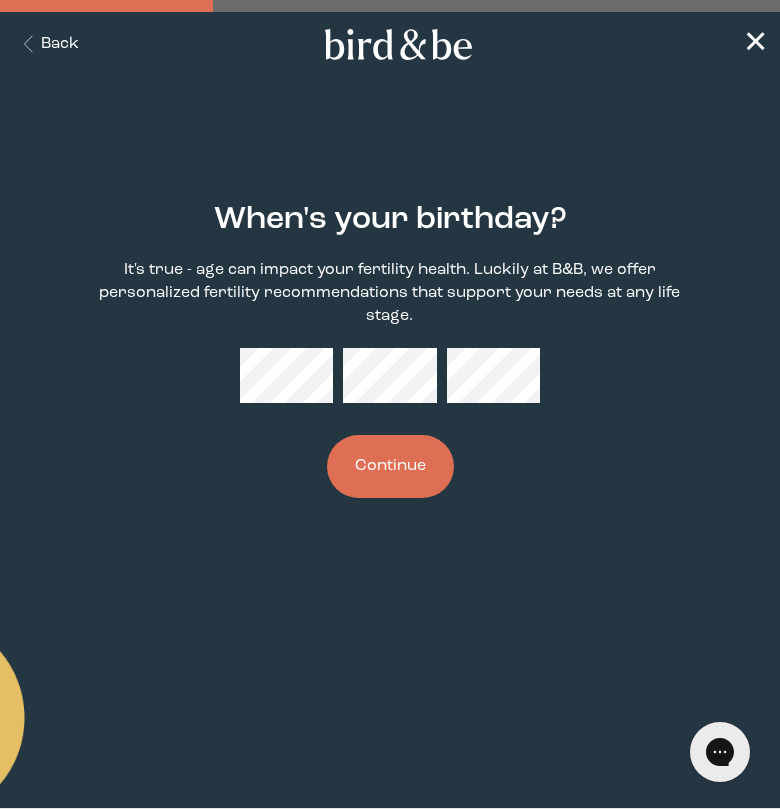 click on "Continue" at bounding box center [390, 466] 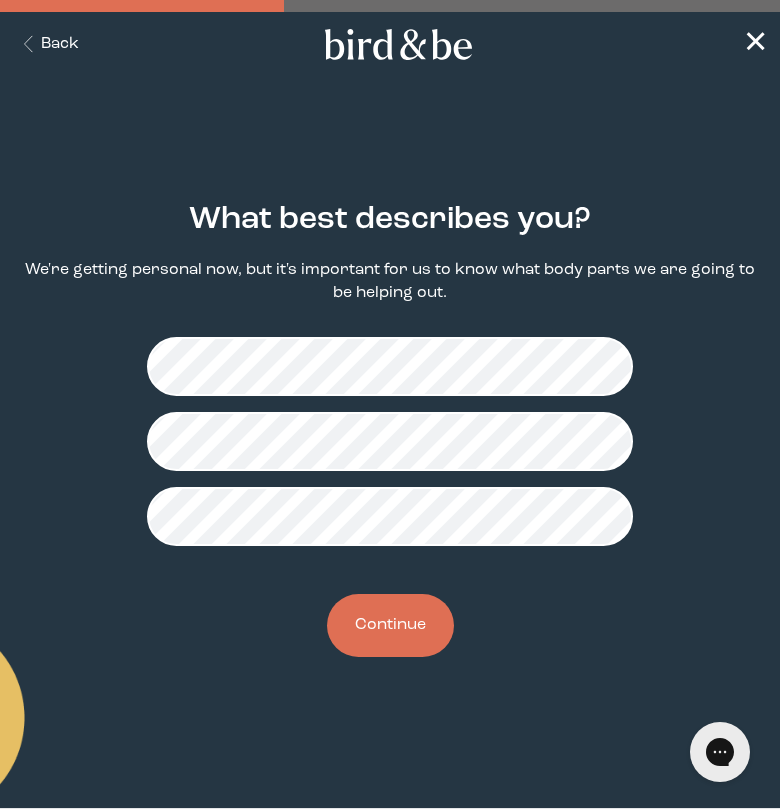 click on "Continue" at bounding box center [390, 625] 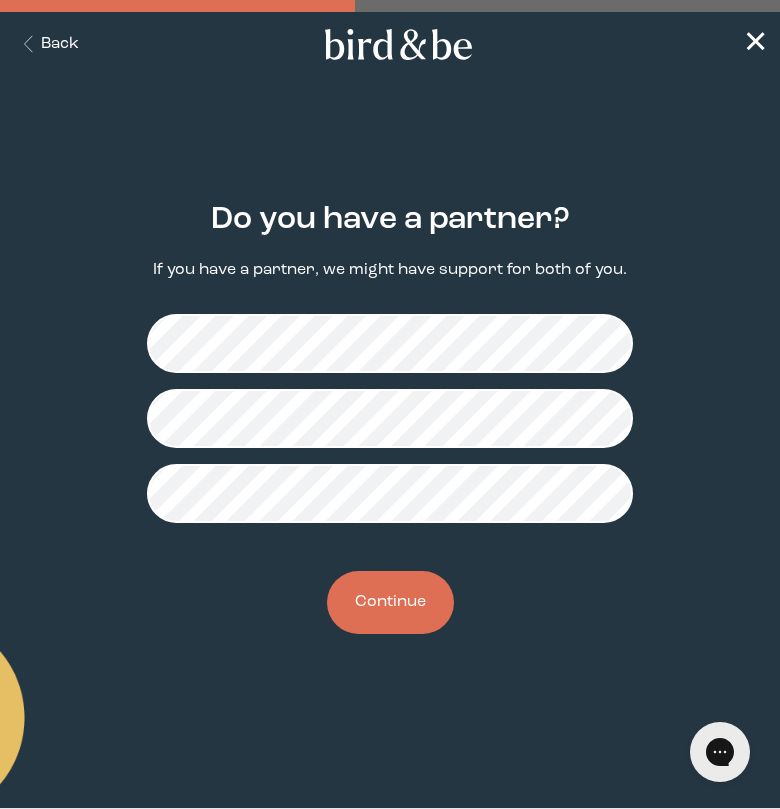 click on "Continue" at bounding box center (390, 602) 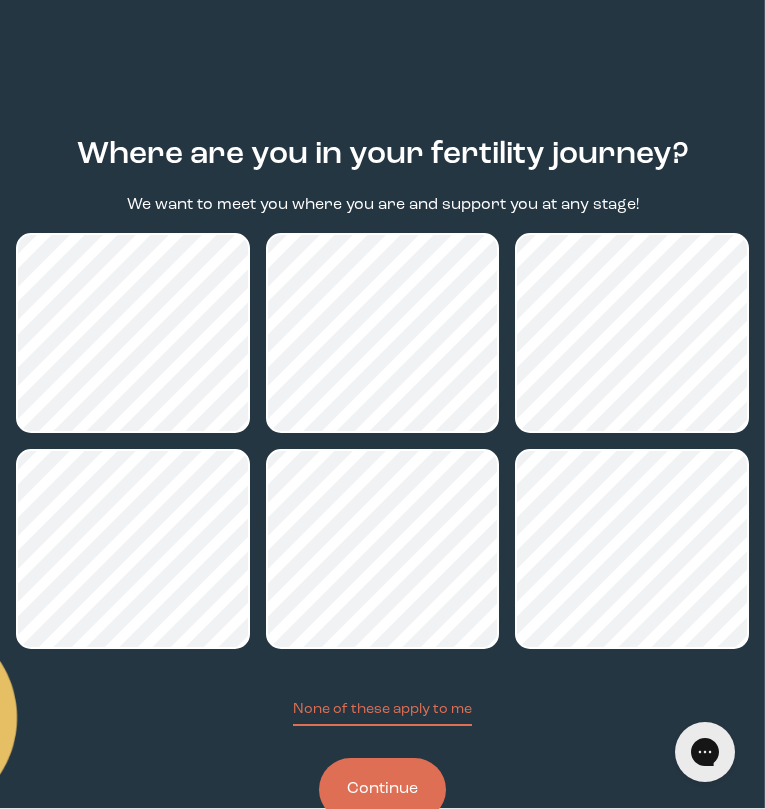 scroll, scrollTop: 124, scrollLeft: 0, axis: vertical 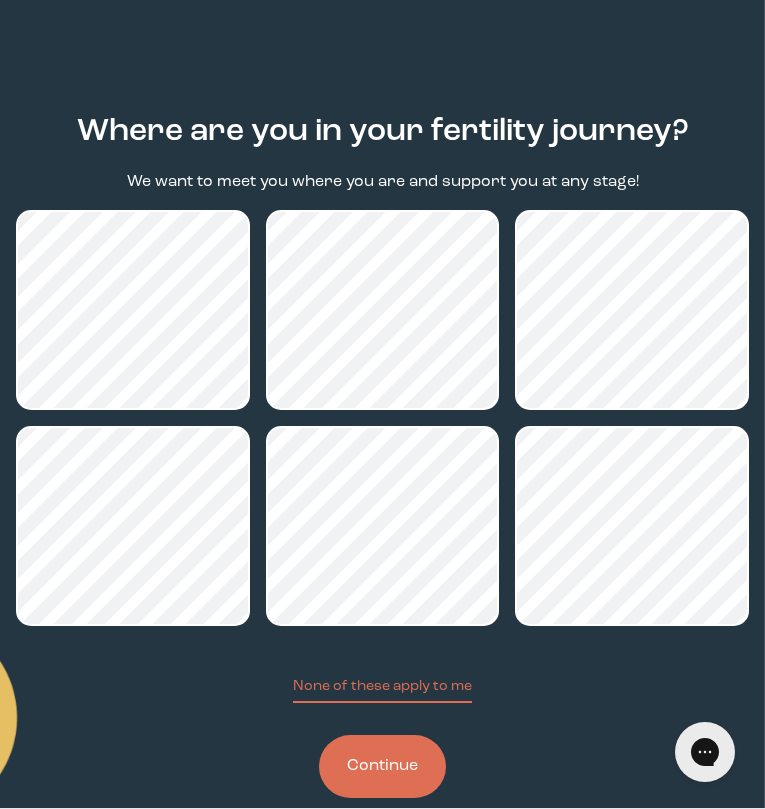 click on "We want to meet you where you are and support you at any stage!" at bounding box center (383, 182) 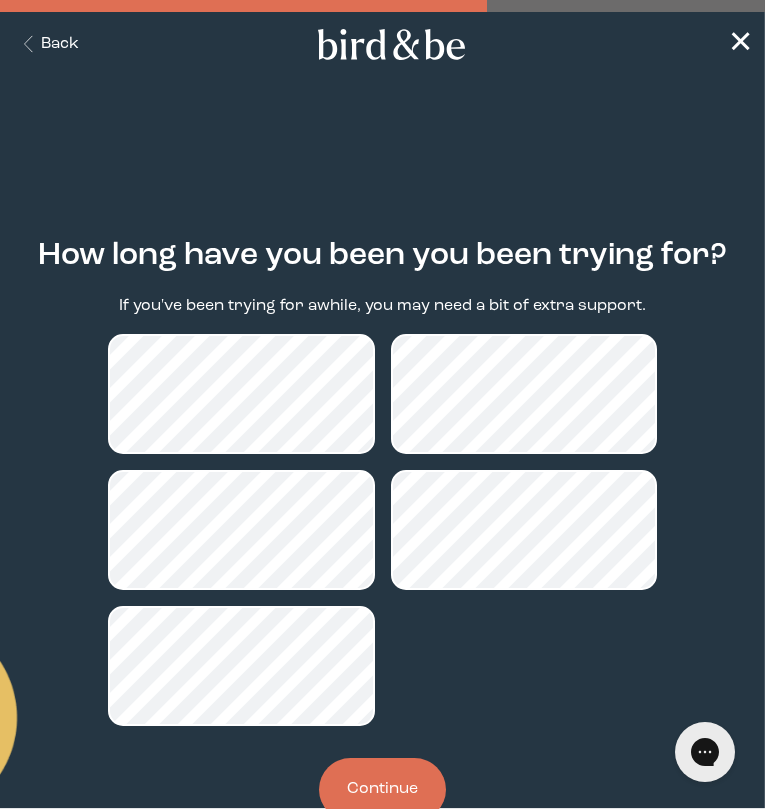 click on "Continue" at bounding box center [382, 789] 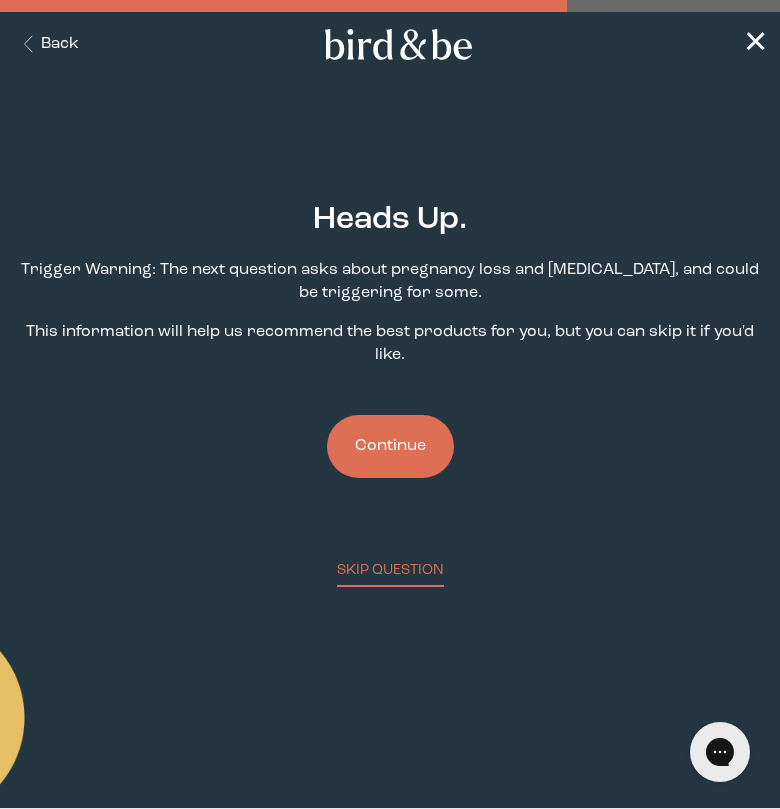 click on "Continue" at bounding box center [390, 446] 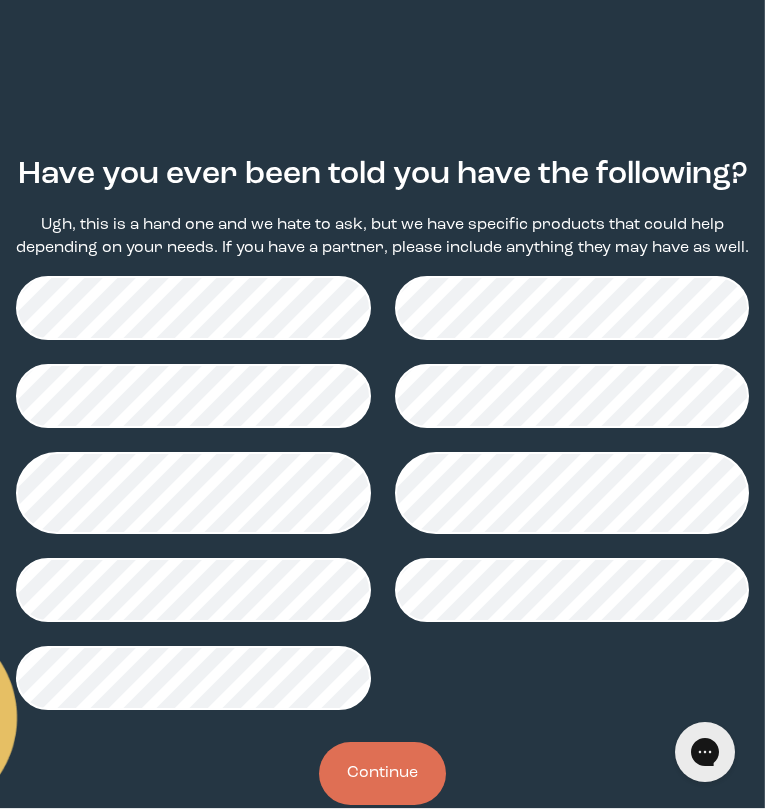 scroll, scrollTop: 99, scrollLeft: 0, axis: vertical 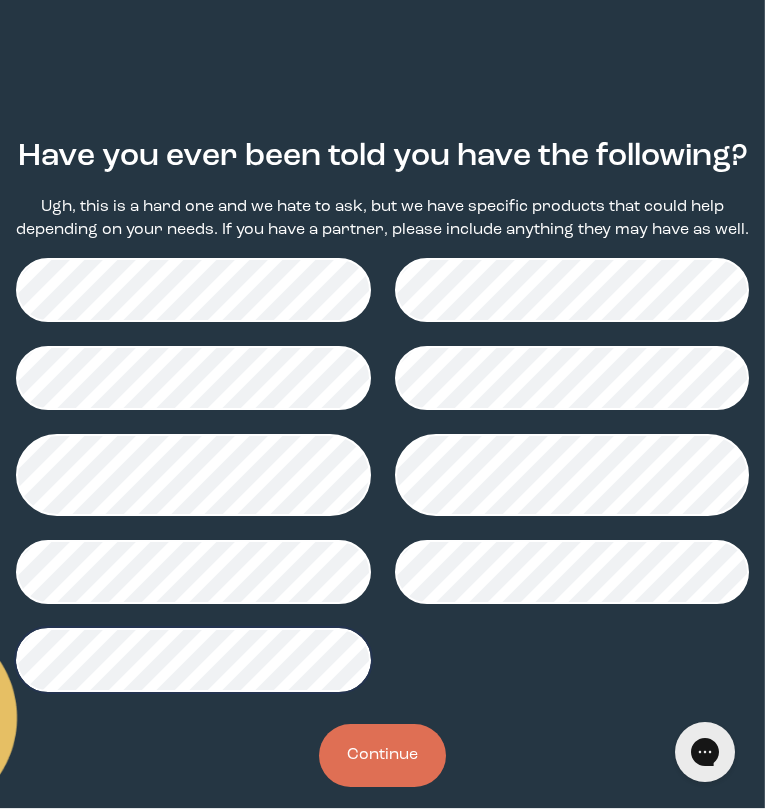click on "Continue" at bounding box center (382, 755) 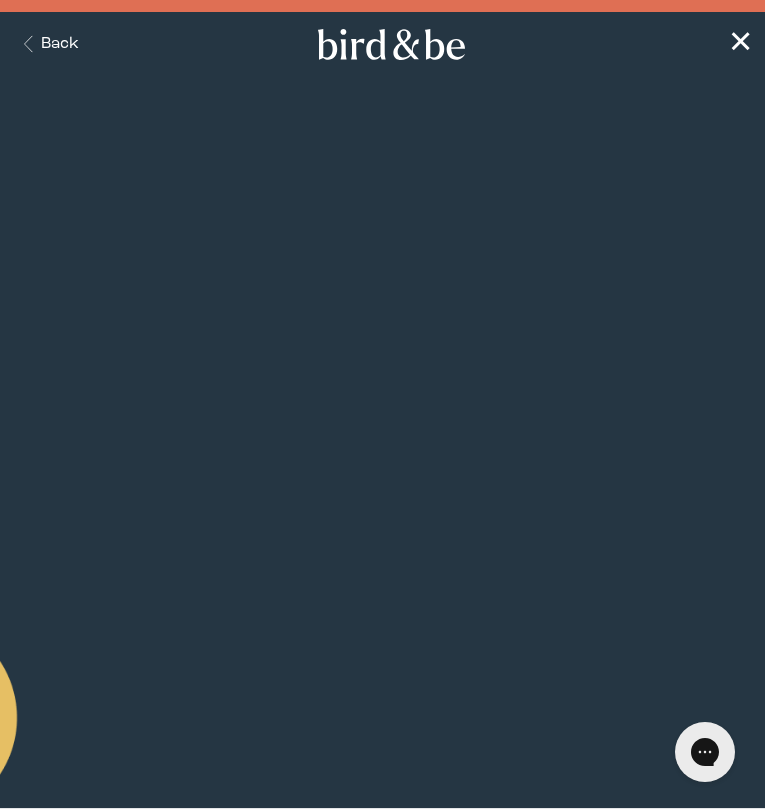 scroll, scrollTop: 0, scrollLeft: 0, axis: both 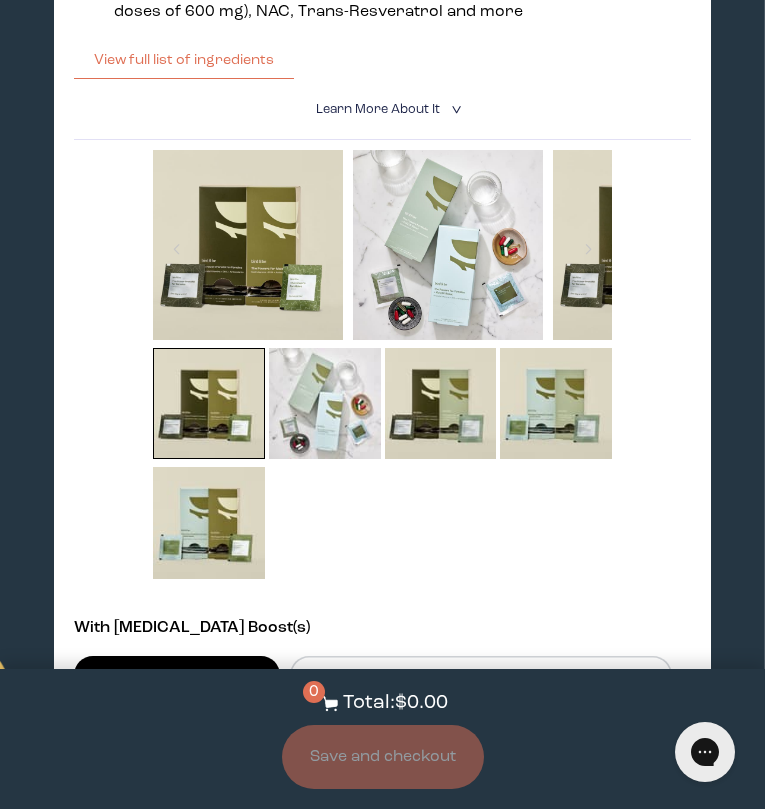 click on "With [MEDICAL_DATA] Boosts for [DEMOGRAPHIC_DATA] and [DEMOGRAPHIC_DATA]" at bounding box center [352, 772] 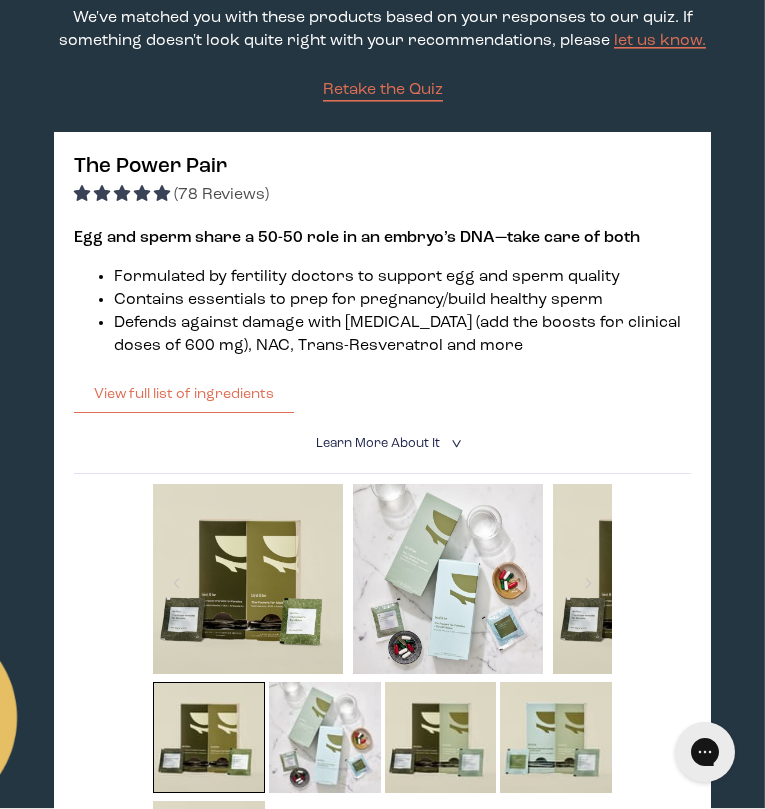 scroll, scrollTop: 232, scrollLeft: 0, axis: vertical 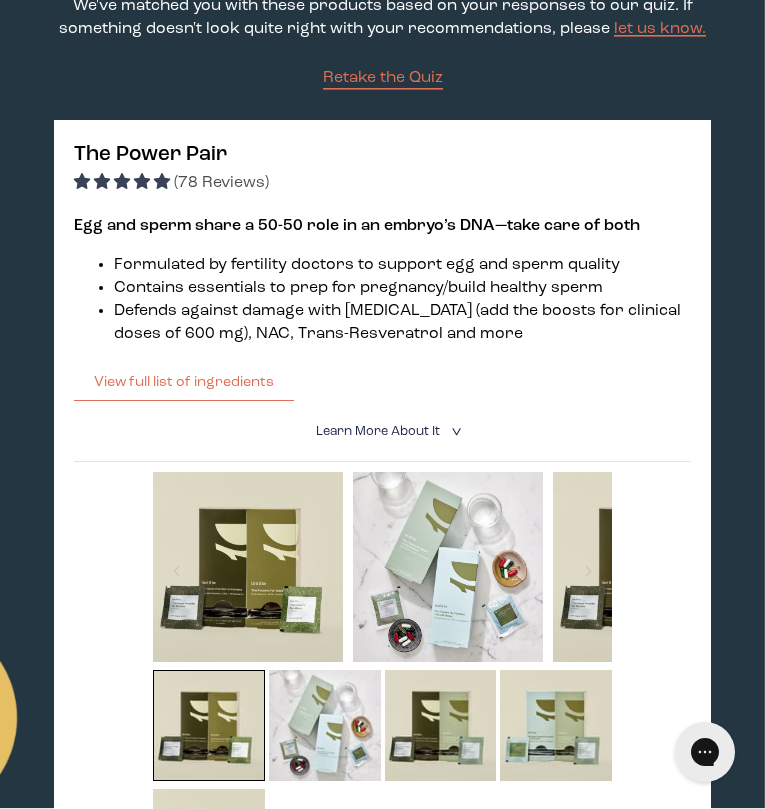 click on "<" at bounding box center (454, 431) 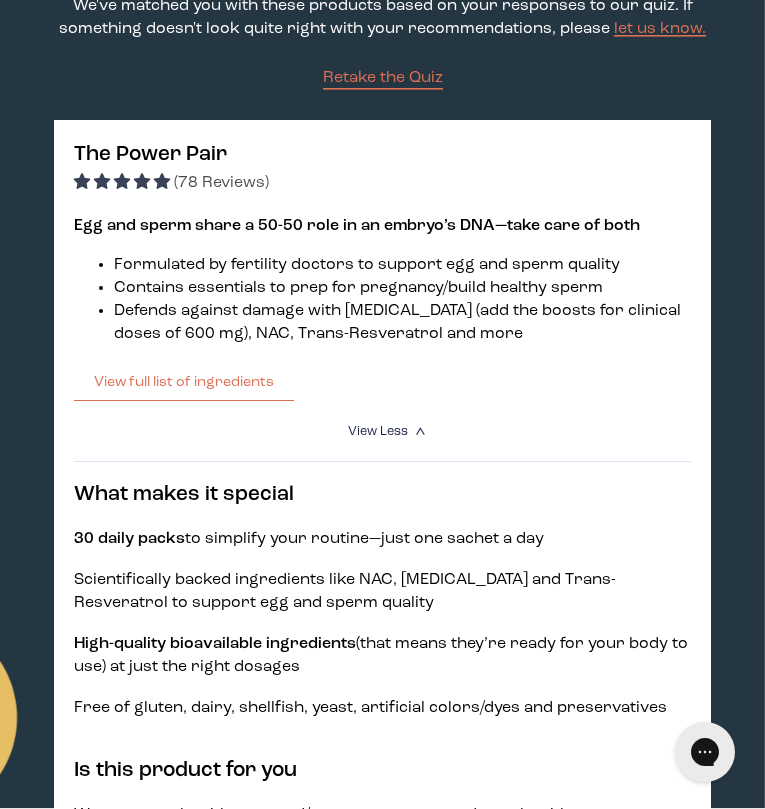 drag, startPoint x: 595, startPoint y: 430, endPoint x: 577, endPoint y: 467, distance: 41.14608 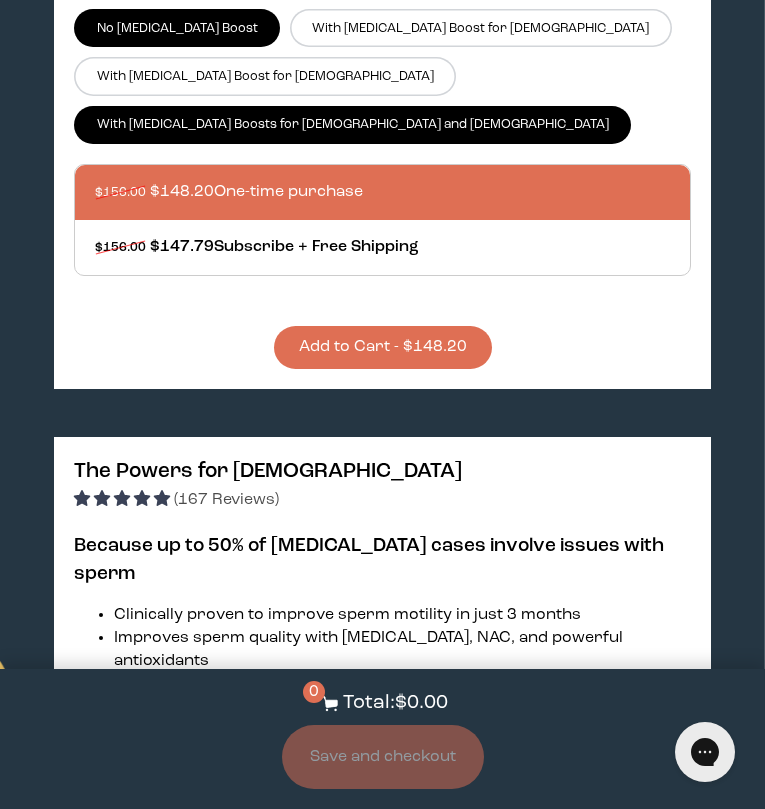 scroll, scrollTop: 1763, scrollLeft: 0, axis: vertical 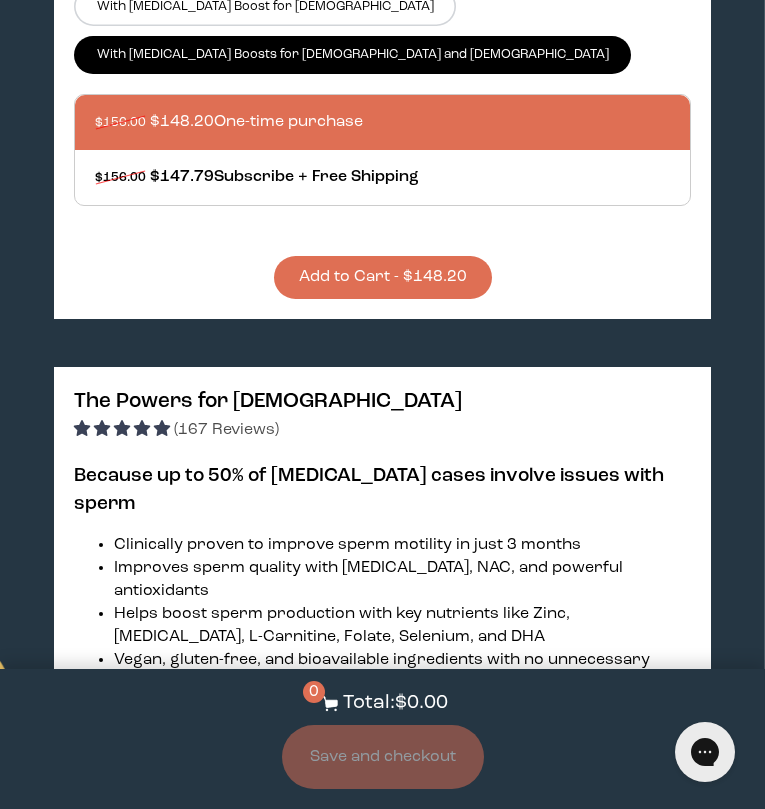 click at bounding box center [441, 1098] 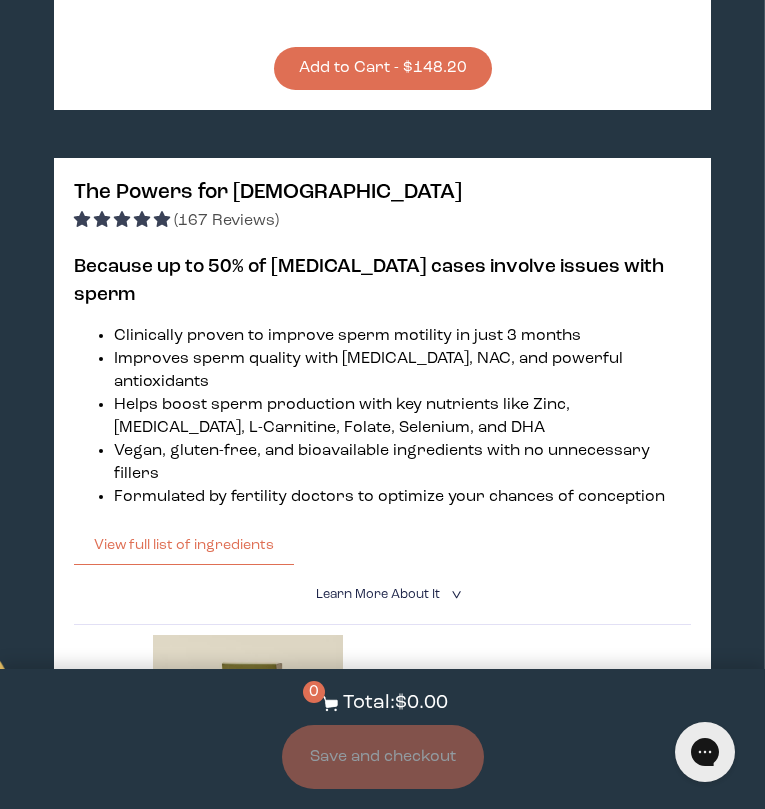 scroll, scrollTop: 1988, scrollLeft: 0, axis: vertical 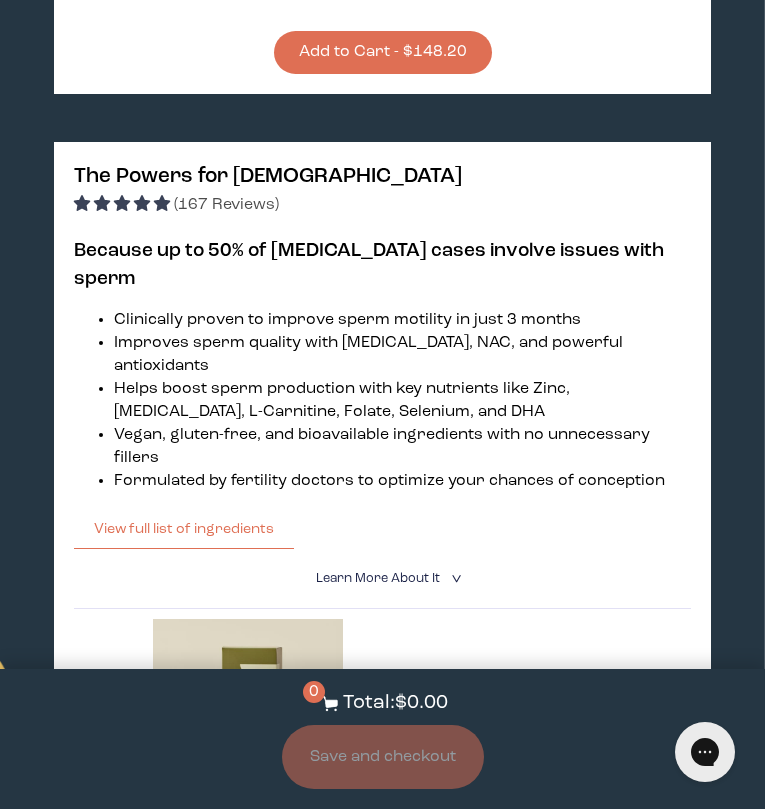 click on "With [MEDICAL_DATA] Boost" at bounding box center (183, 1144) 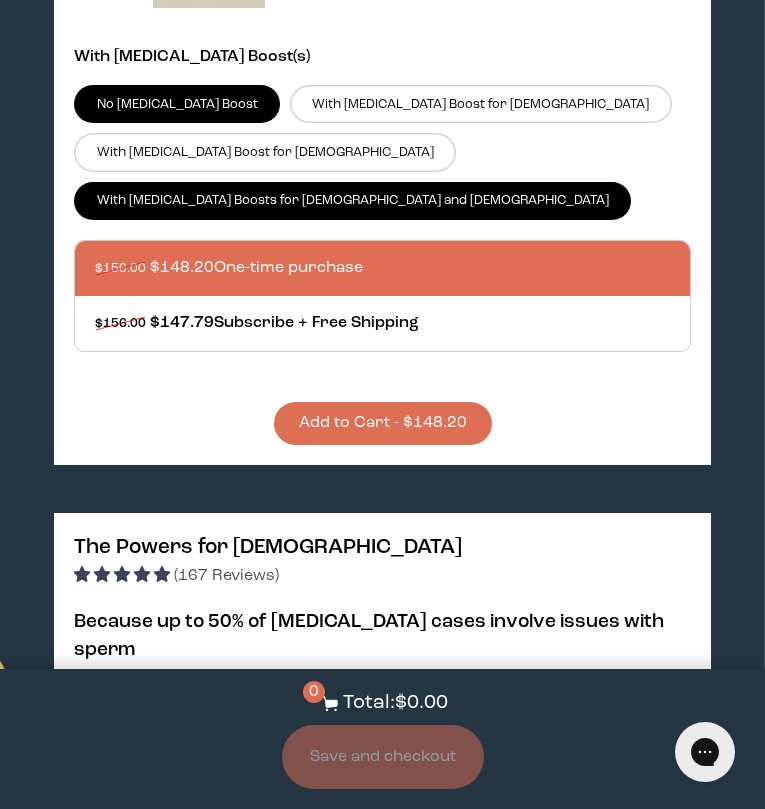 scroll, scrollTop: 1560, scrollLeft: 0, axis: vertical 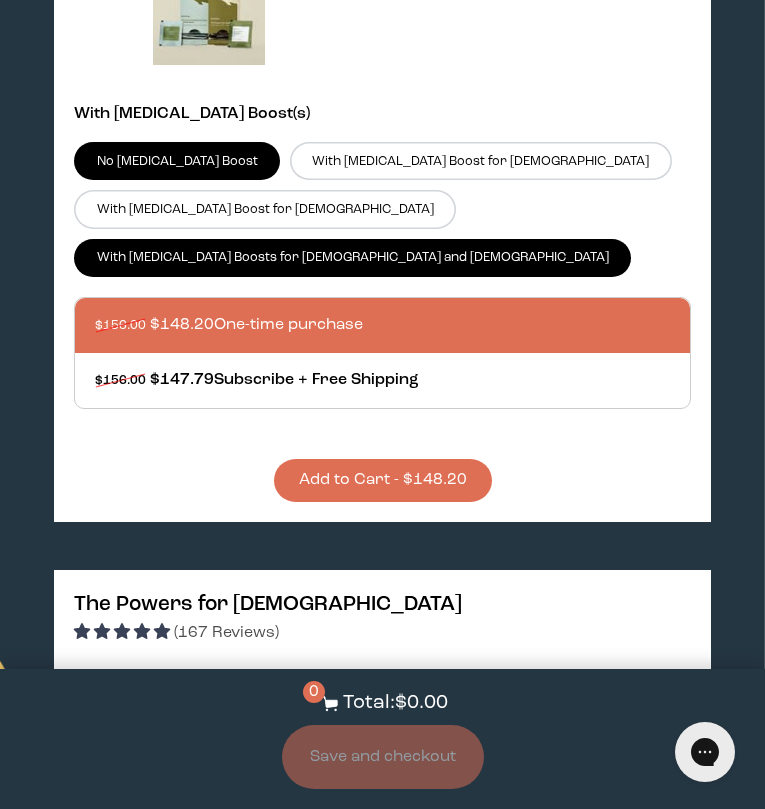 click at bounding box center (556, 1301) 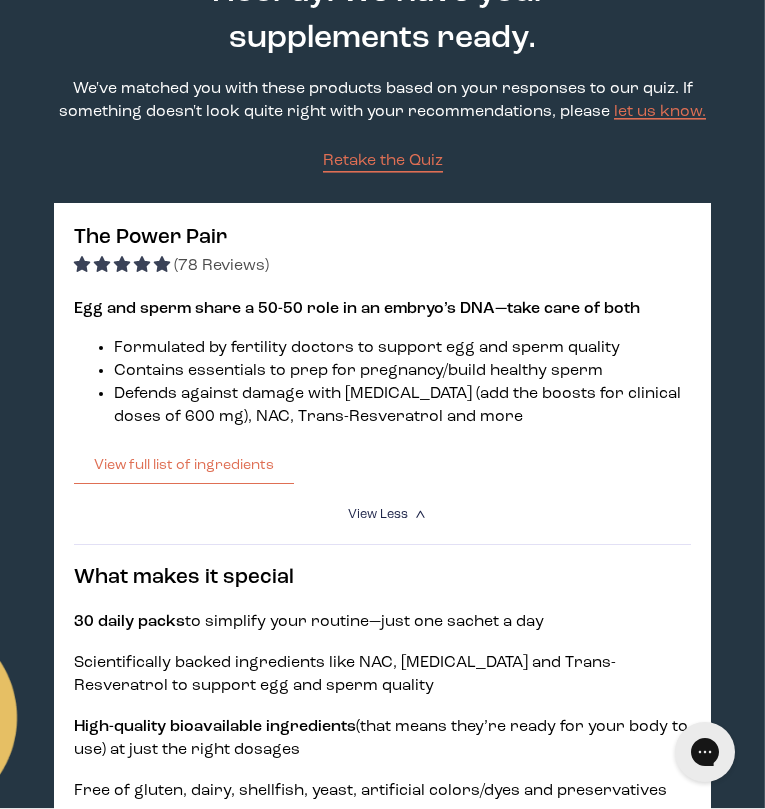 scroll, scrollTop: 0, scrollLeft: 0, axis: both 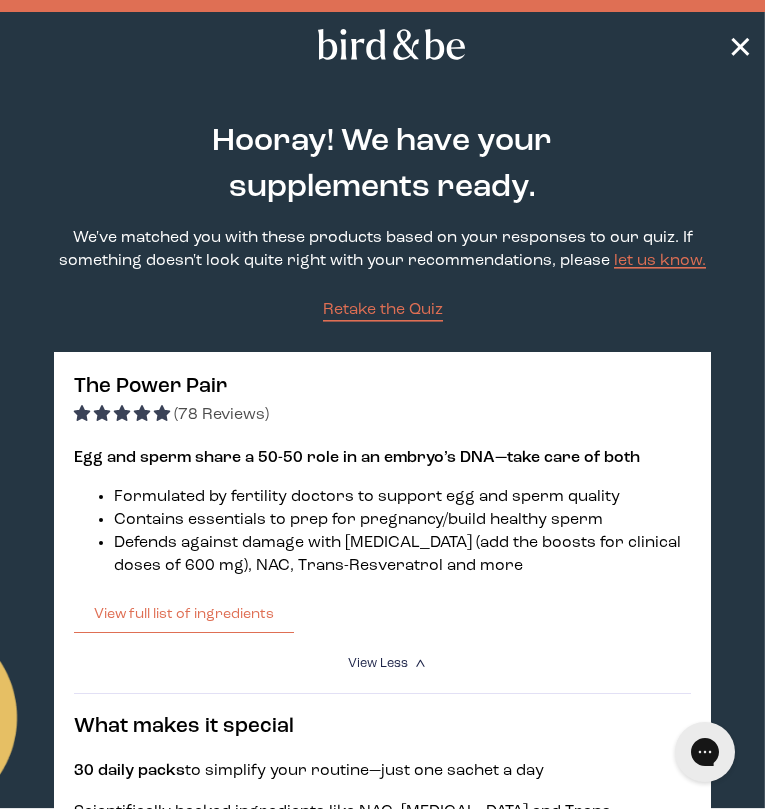 click on "✕" at bounding box center [740, 45] 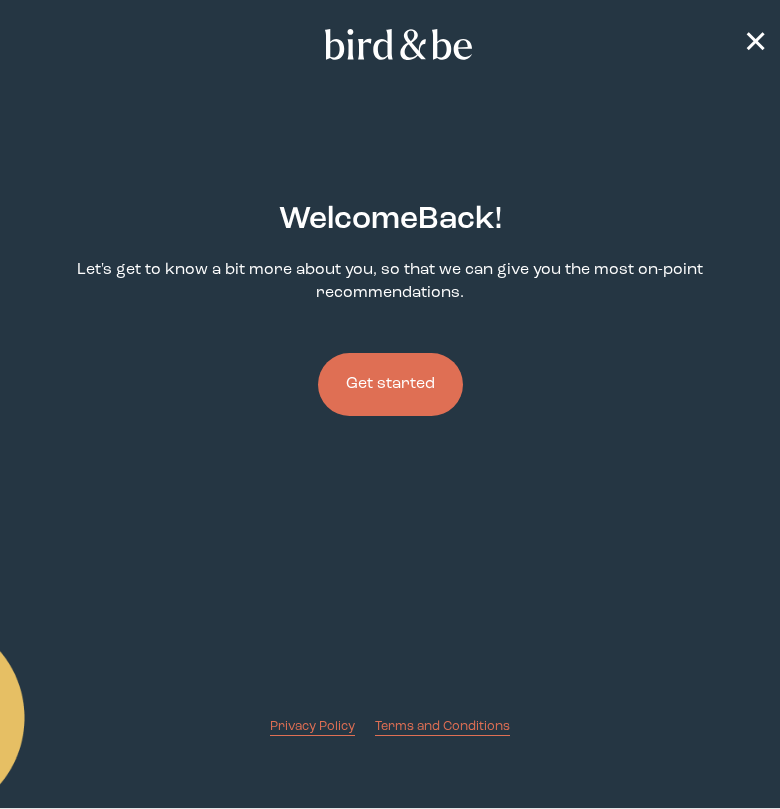 scroll, scrollTop: 0, scrollLeft: 0, axis: both 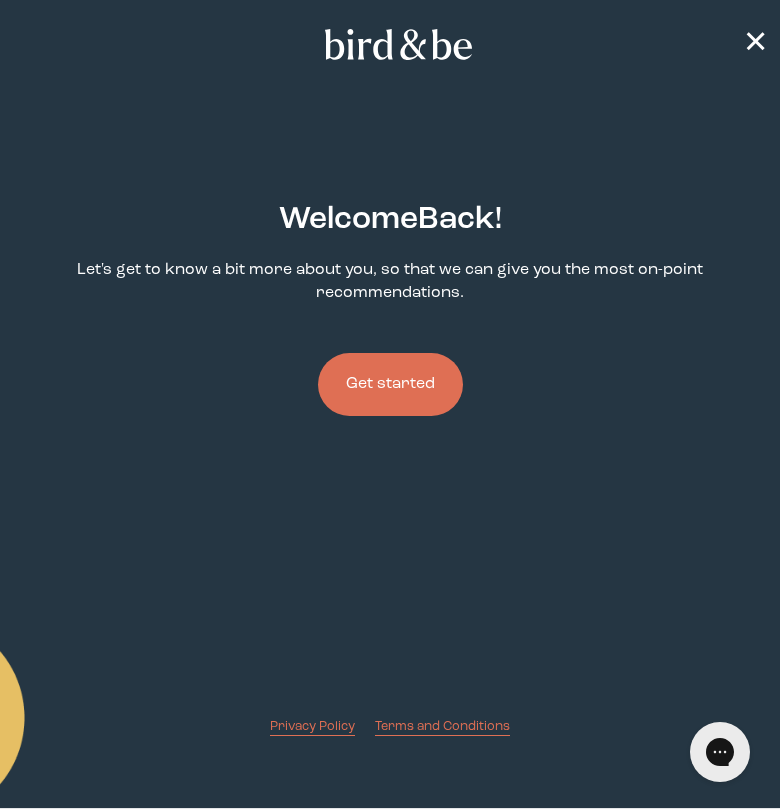 click on "Get started" at bounding box center (390, 384) 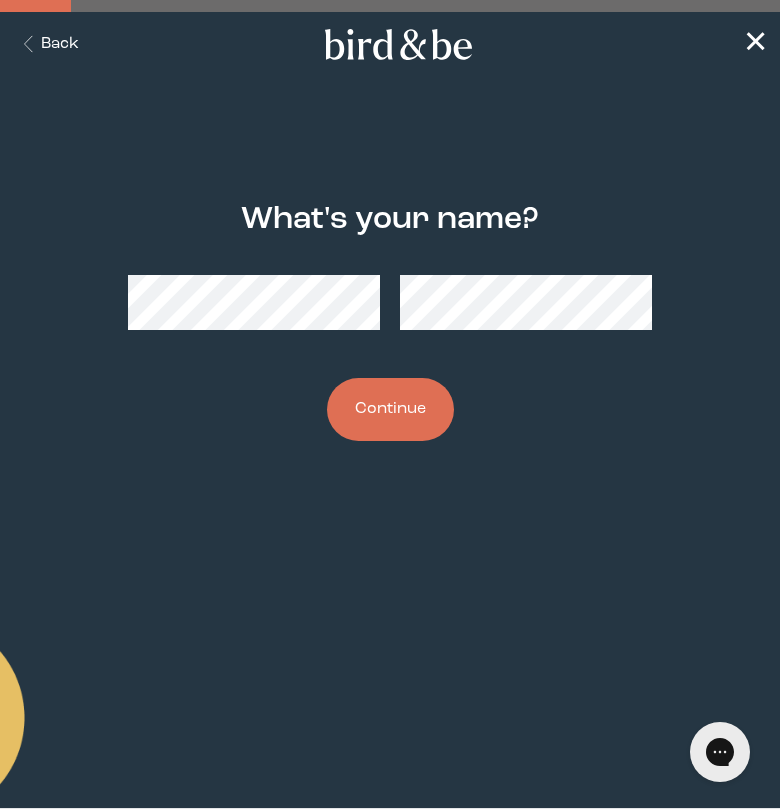 click on "Continue" at bounding box center (390, 409) 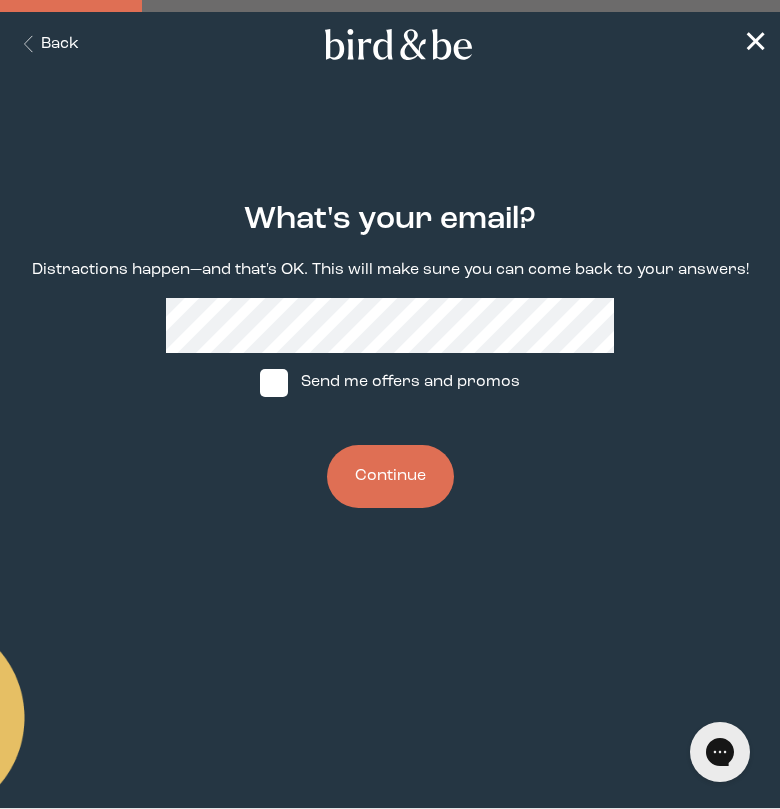 click on "Continue" at bounding box center [390, 476] 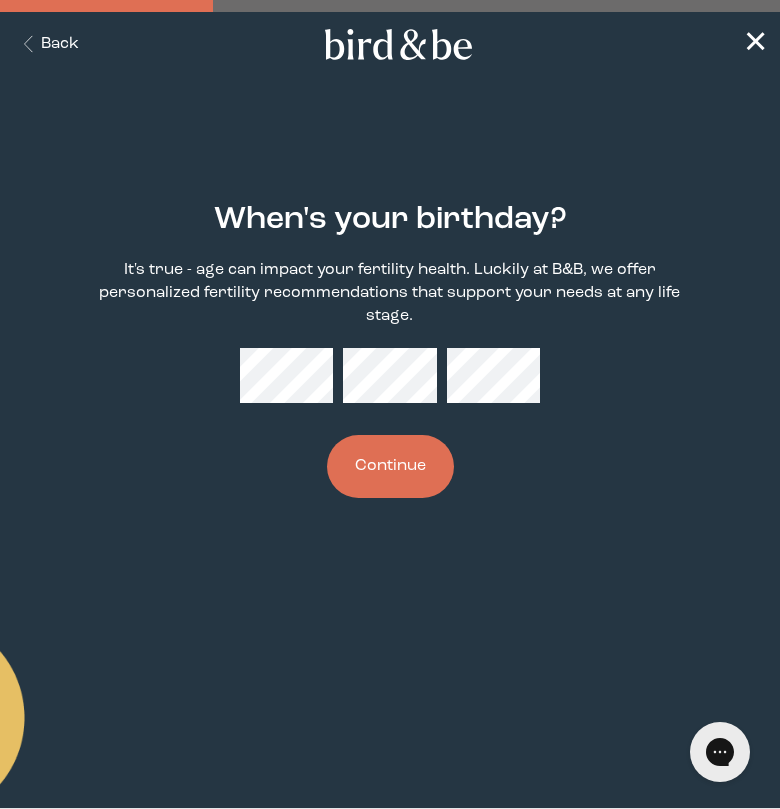 click on "Continue" at bounding box center [390, 466] 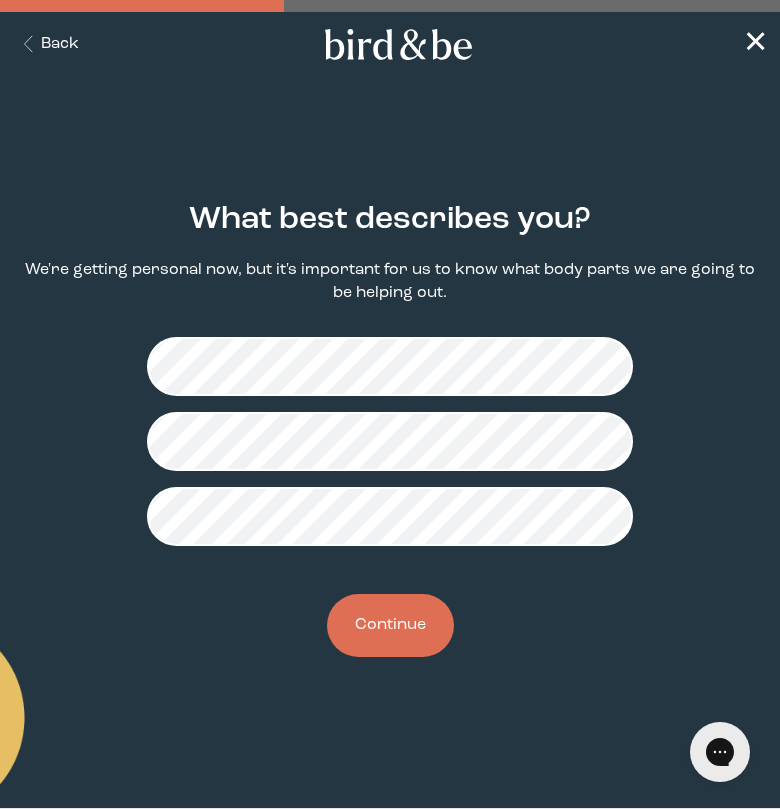 click on "Continue" at bounding box center (390, 625) 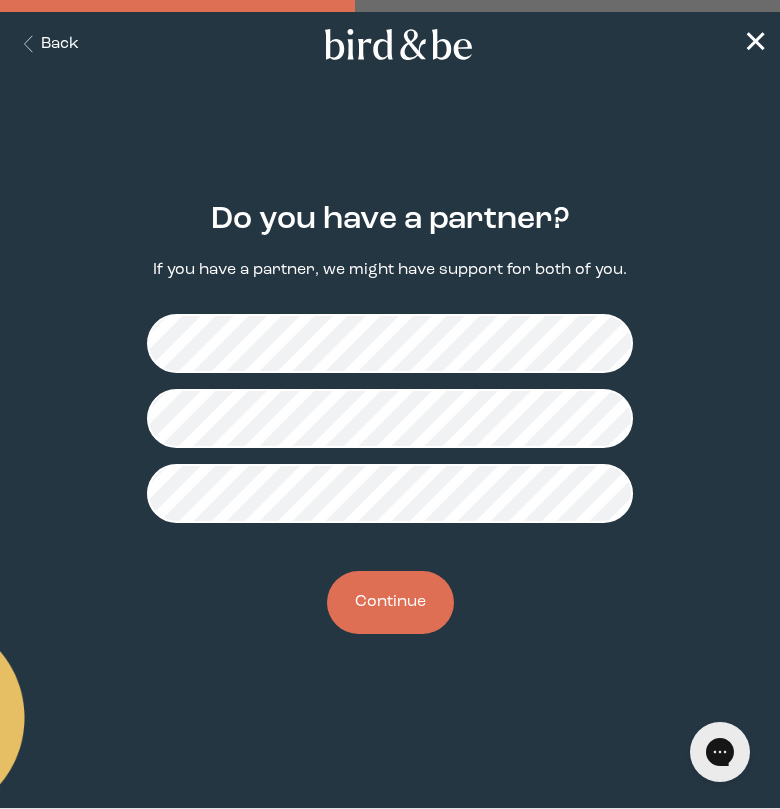 click on "Continue" at bounding box center (390, 602) 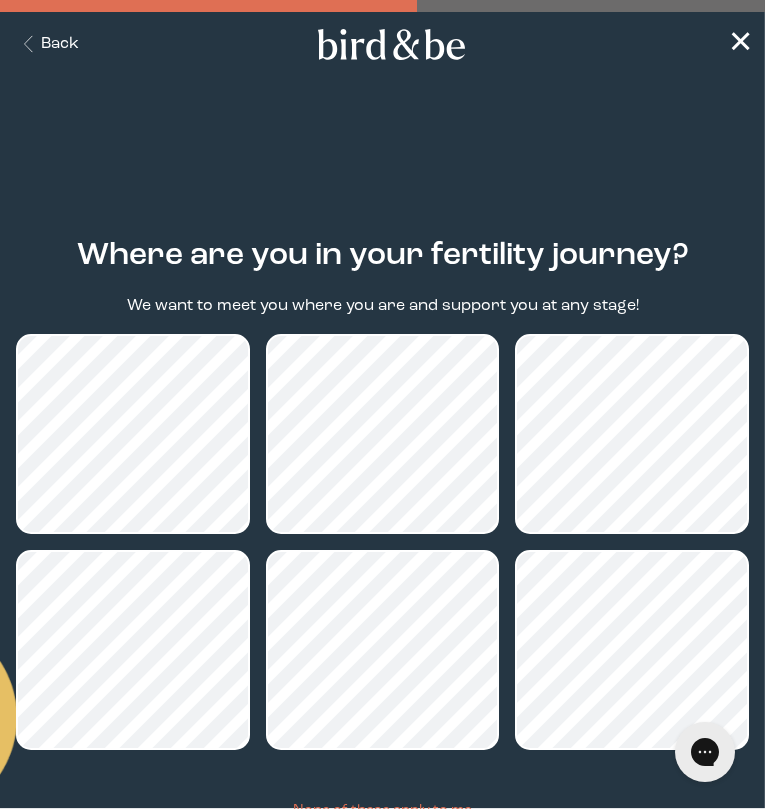 scroll, scrollTop: 124, scrollLeft: 0, axis: vertical 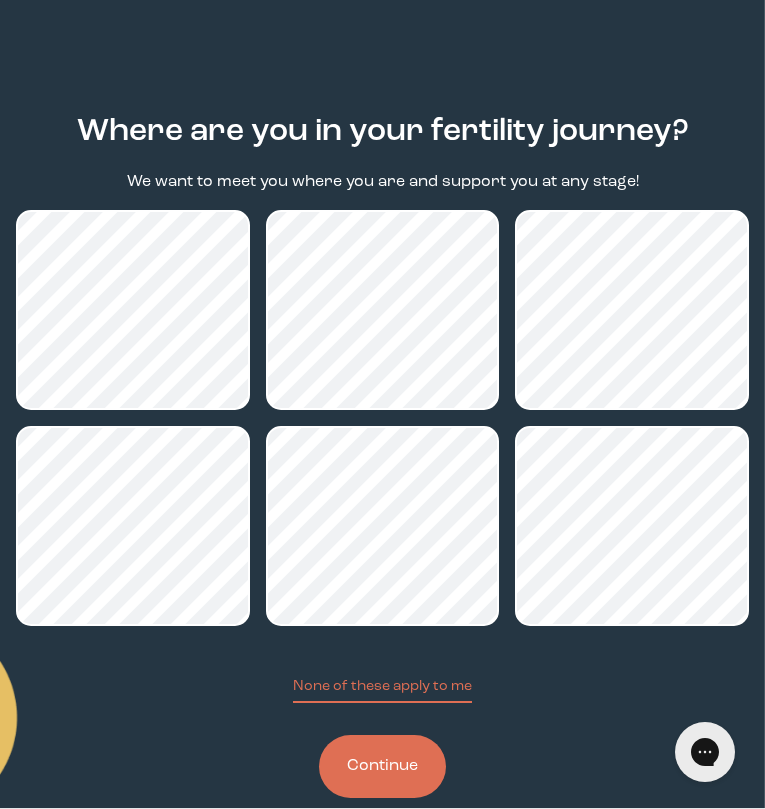 click on "Continue" at bounding box center [382, 766] 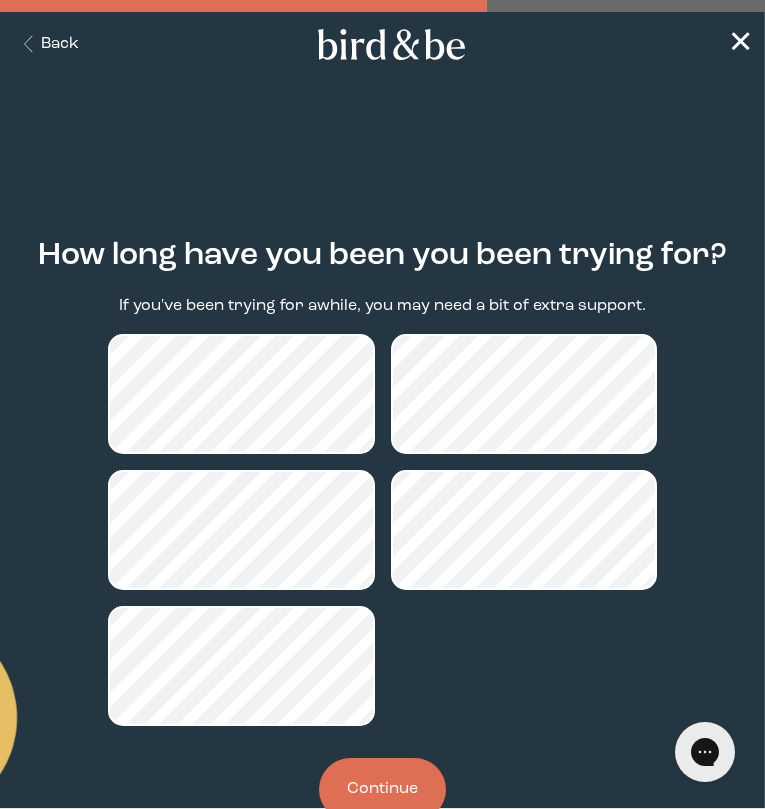 click on "Continue" at bounding box center (382, 789) 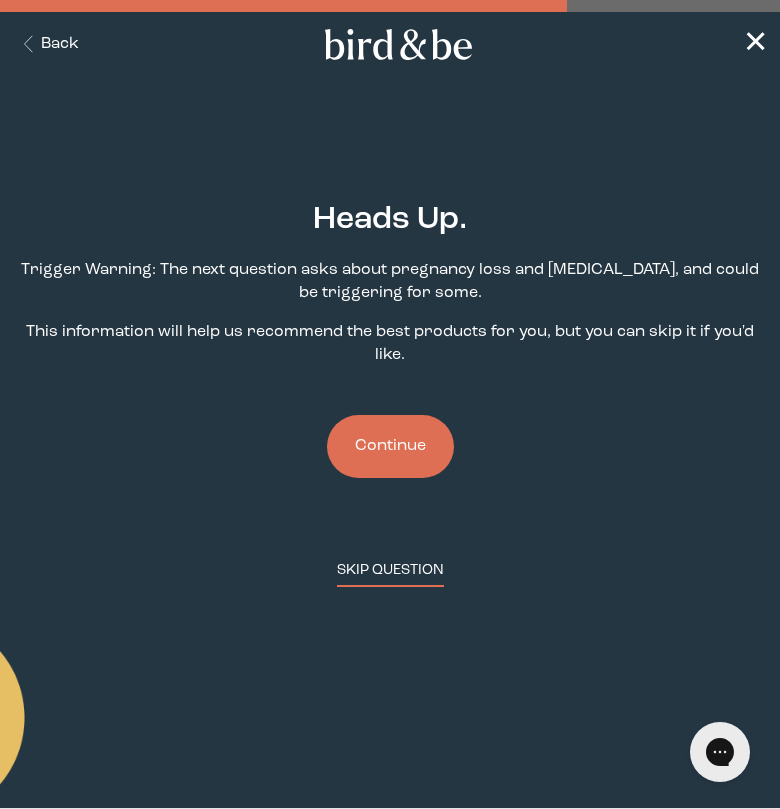 click on "SKIP QUESTION" at bounding box center (390, 573) 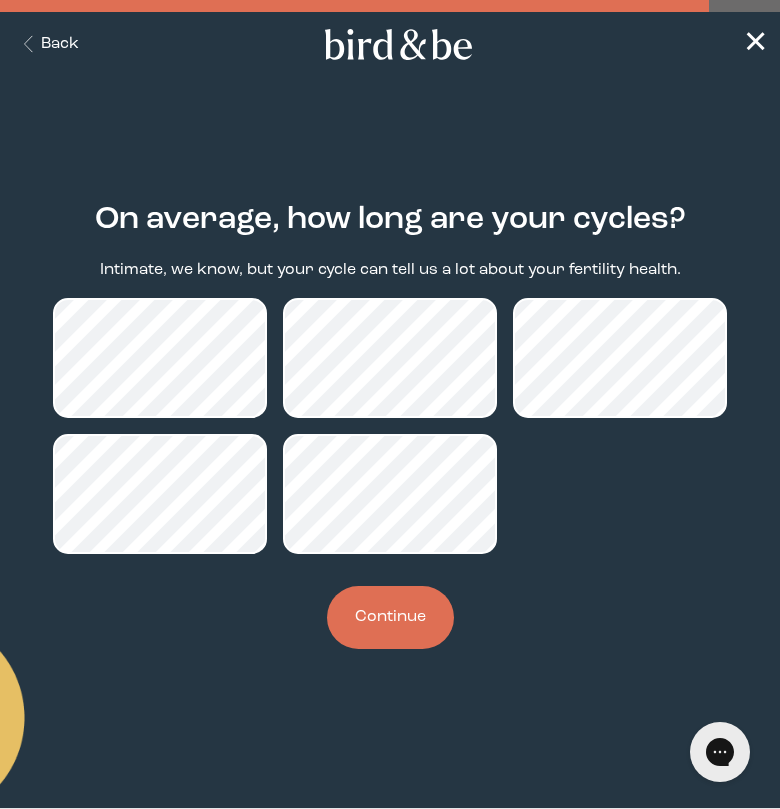 click on "Continue" at bounding box center [390, 617] 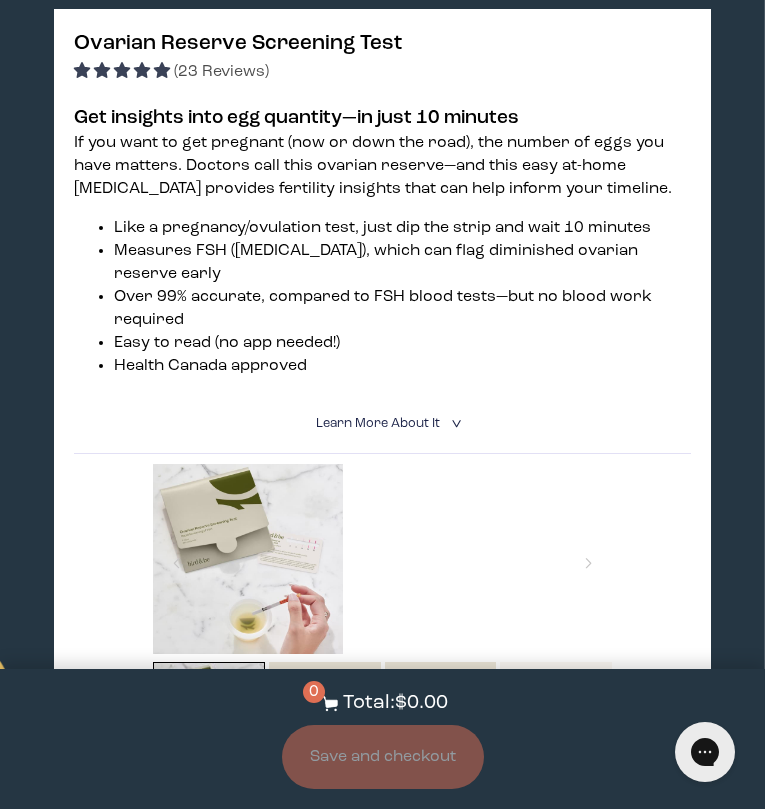 scroll, scrollTop: 6558, scrollLeft: 0, axis: vertical 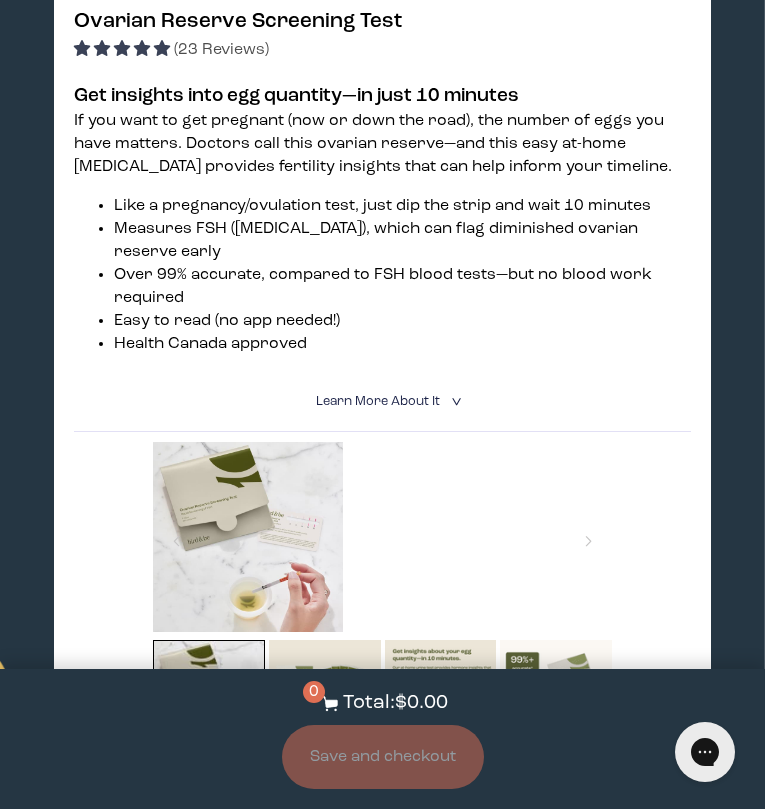 click at bounding box center [402, 2978] 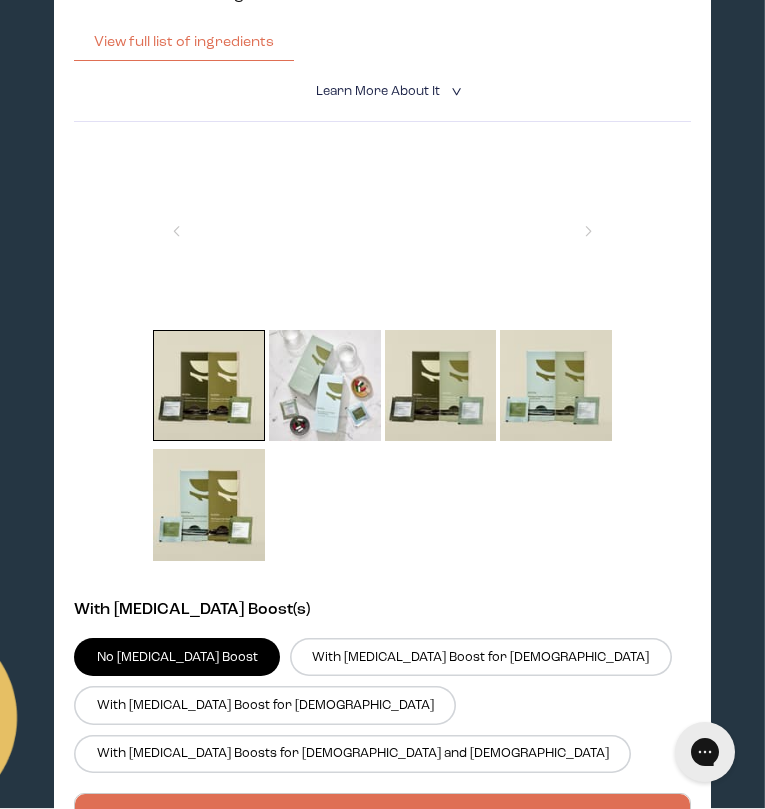 scroll, scrollTop: 0, scrollLeft: 0, axis: both 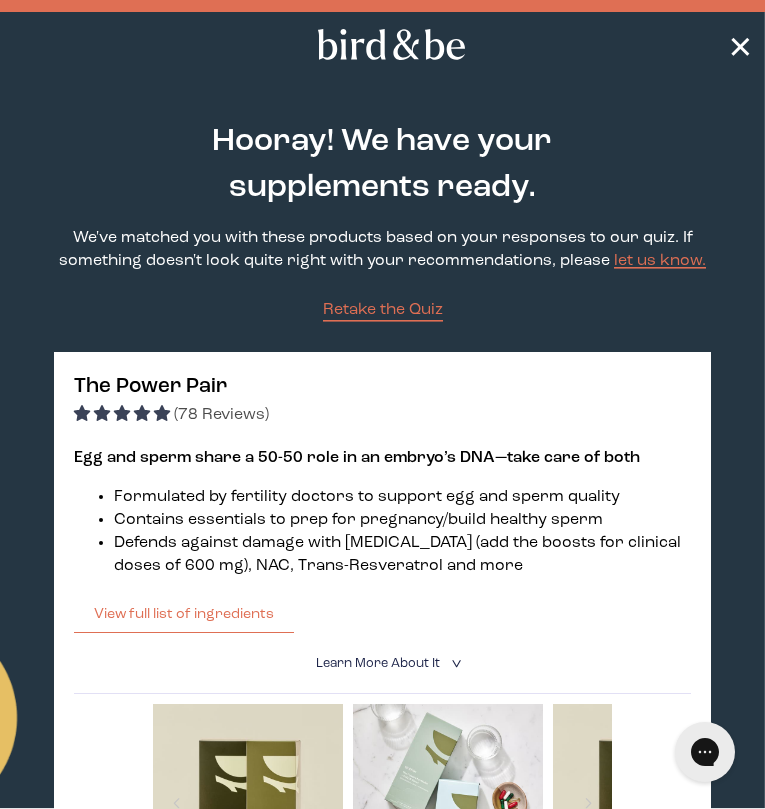 click on "✕" at bounding box center [740, 45] 